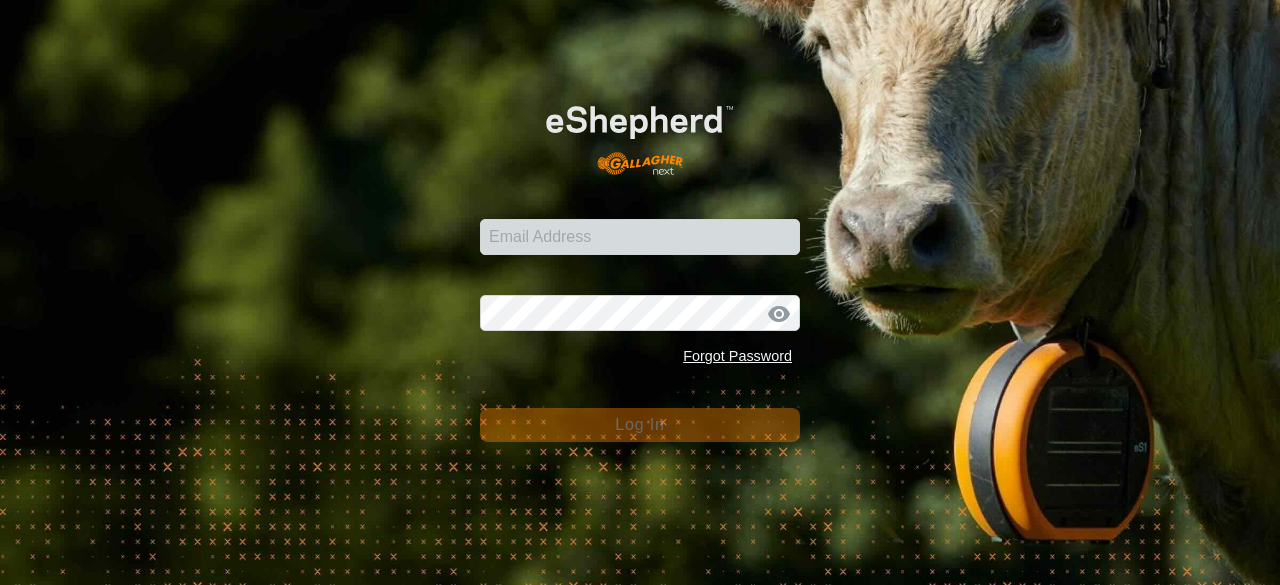 scroll, scrollTop: 0, scrollLeft: 0, axis: both 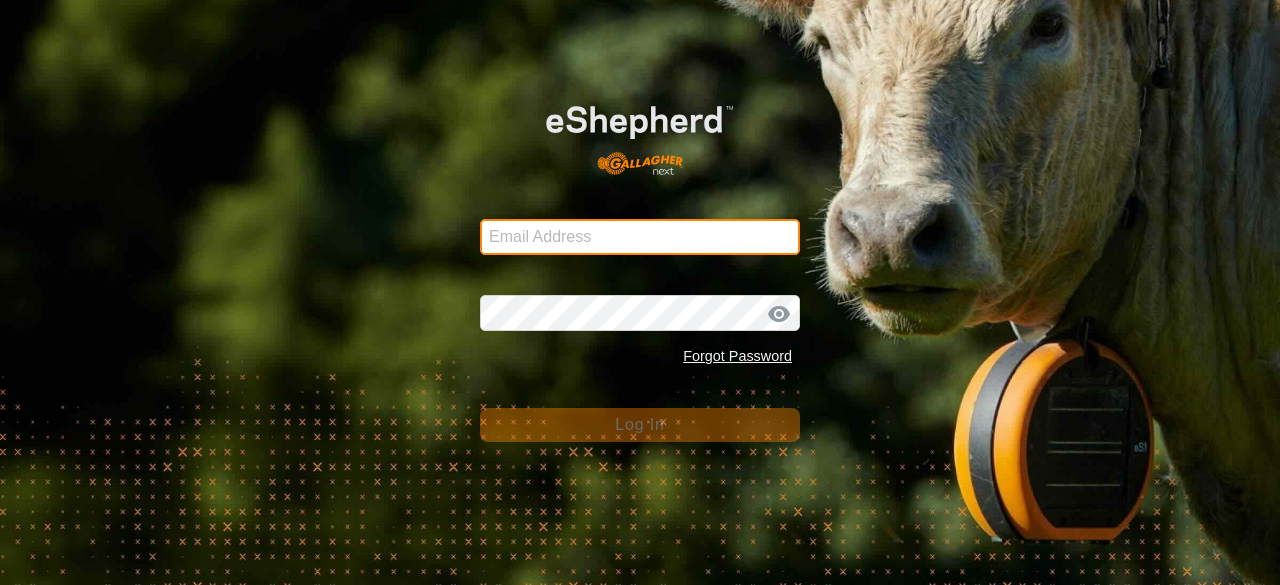 type on "[EMAIL_ADDRESS][DOMAIN_NAME]" 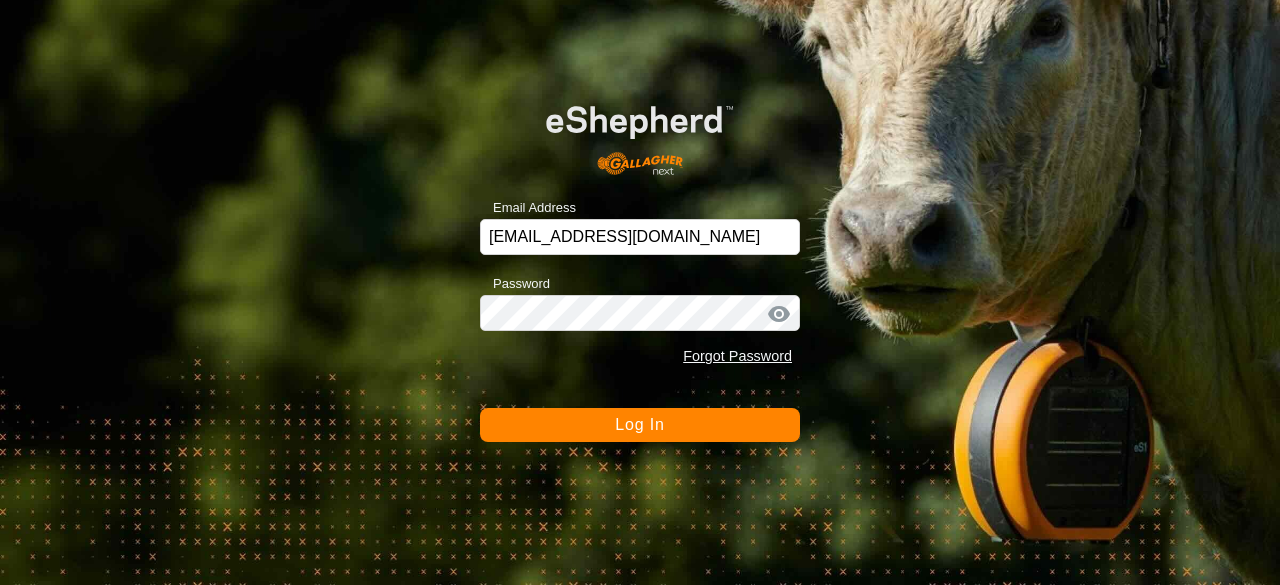 click on "Log In" 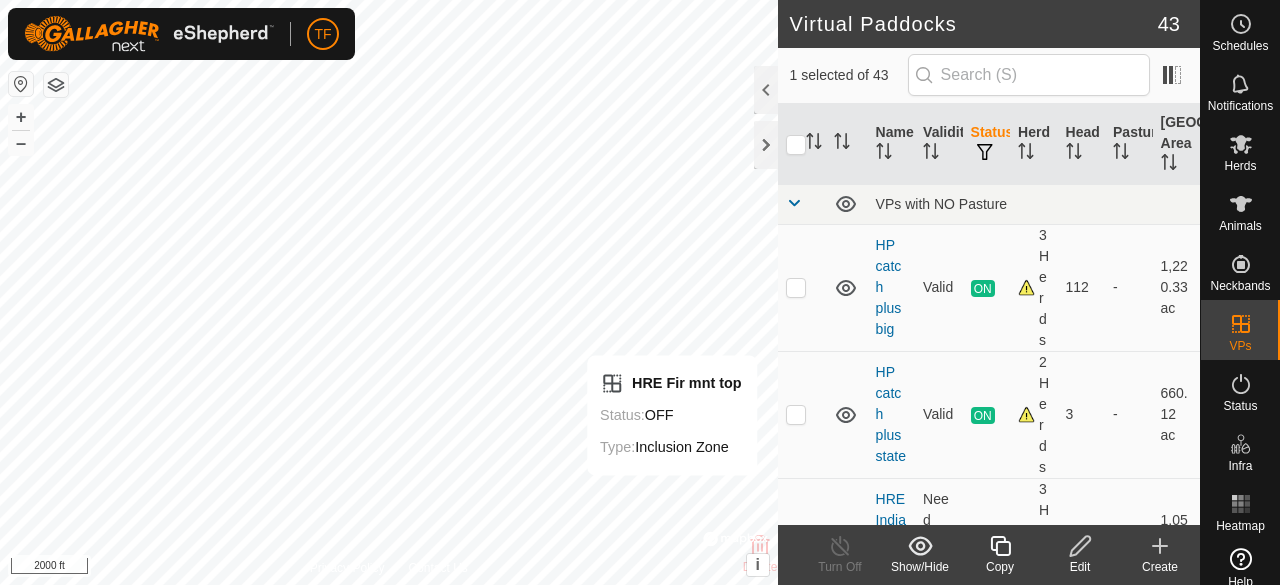 click 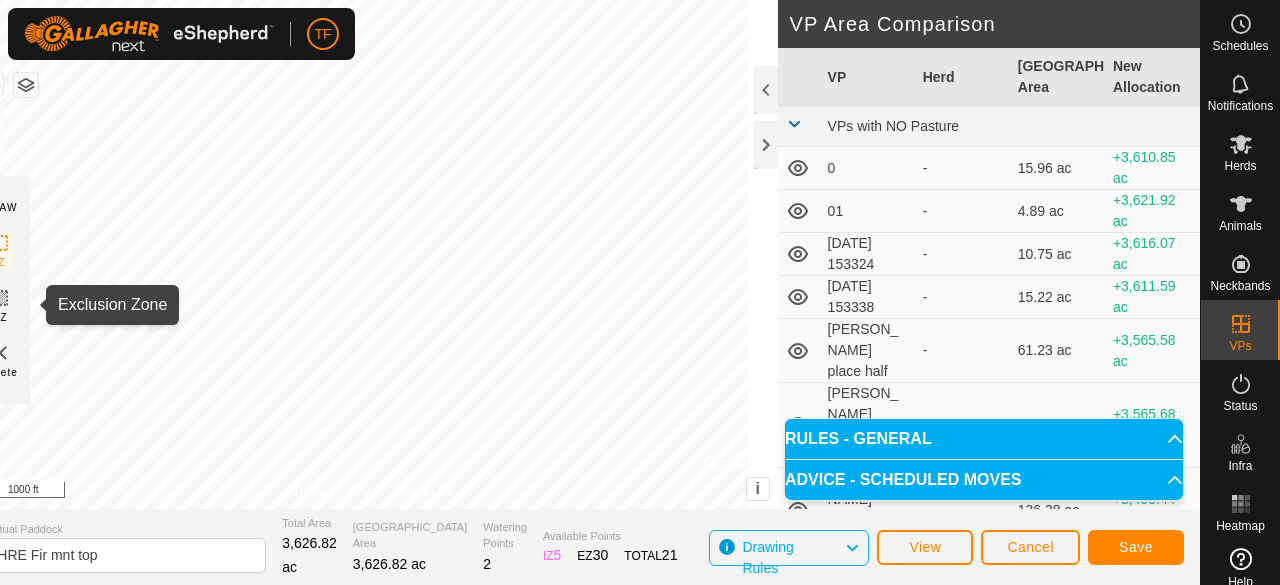 click 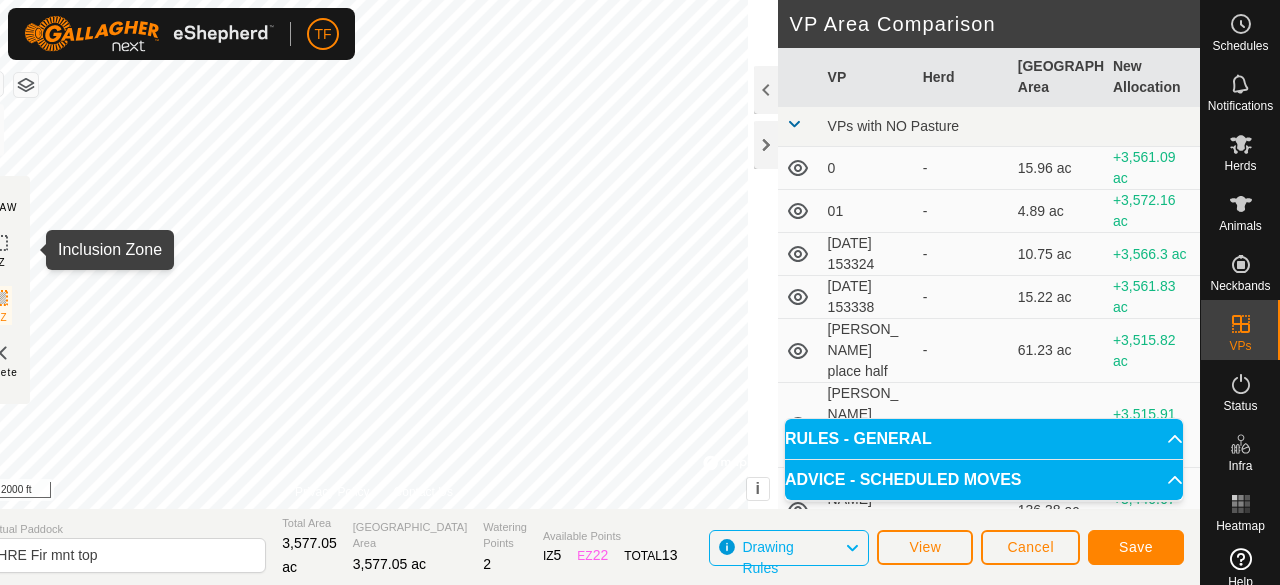 click 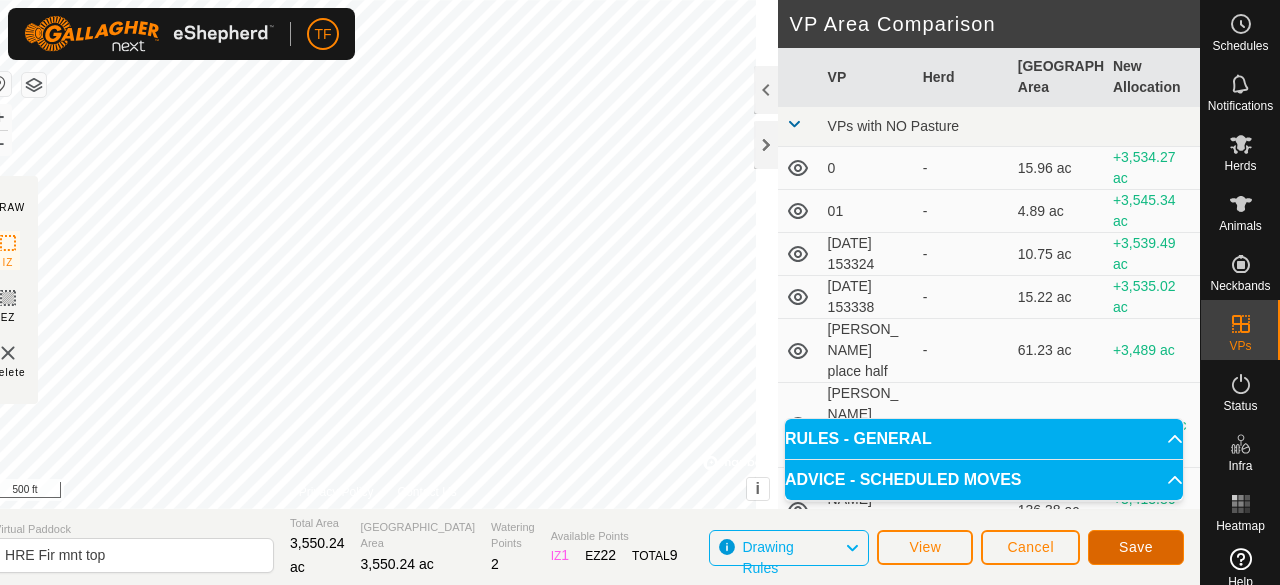 click on "Save" 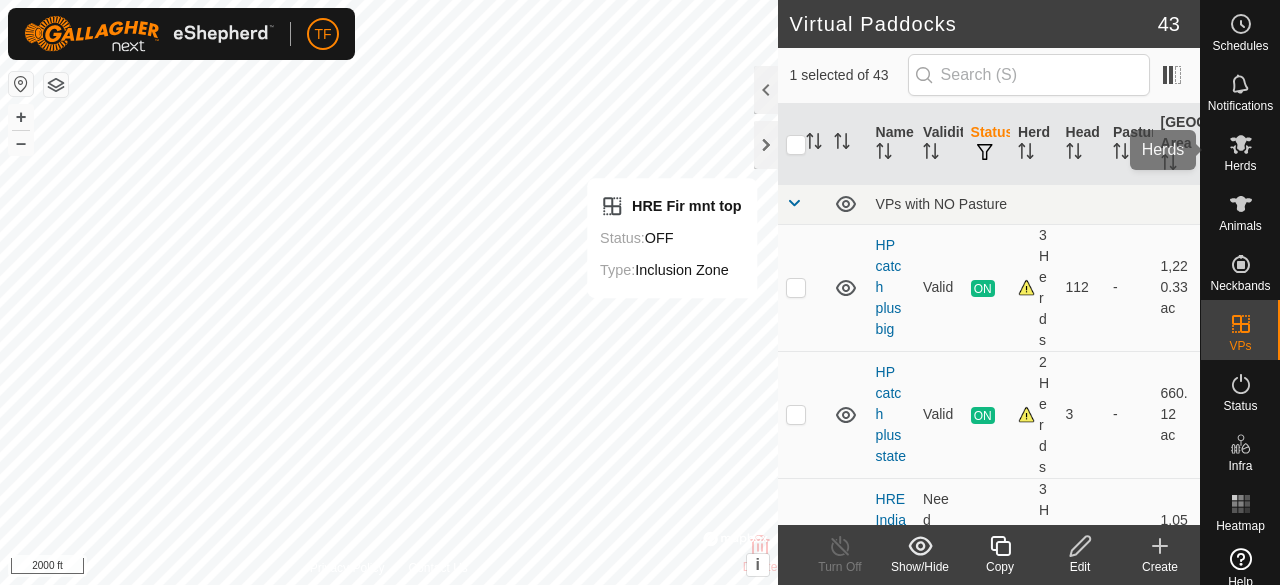 click on "Herds" at bounding box center (1240, 166) 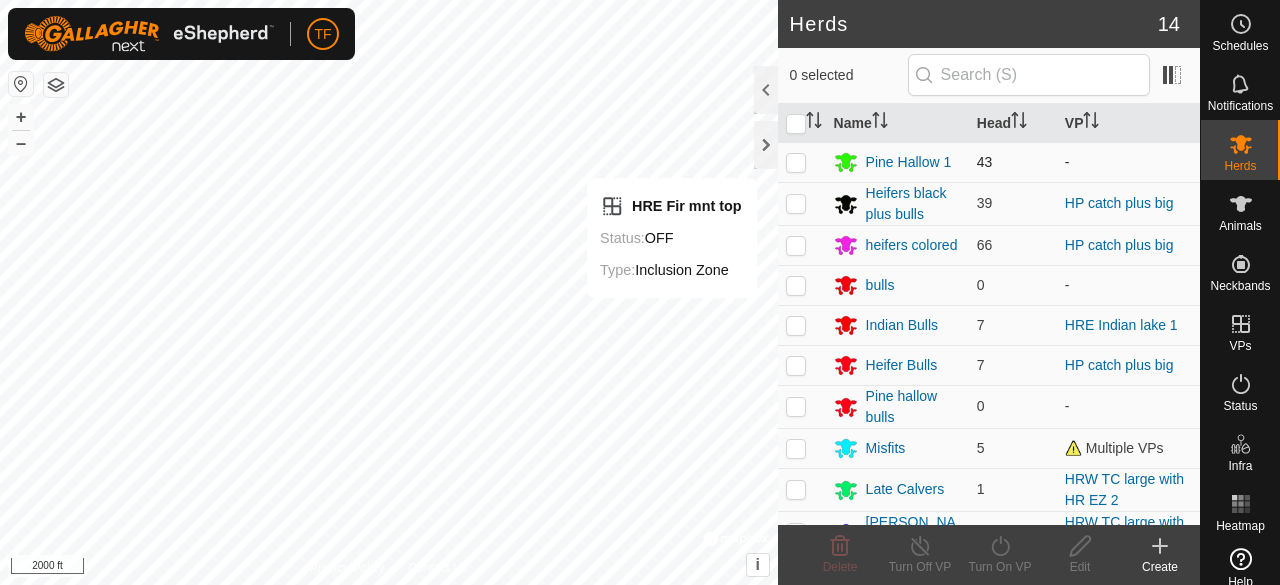 click at bounding box center (796, 162) 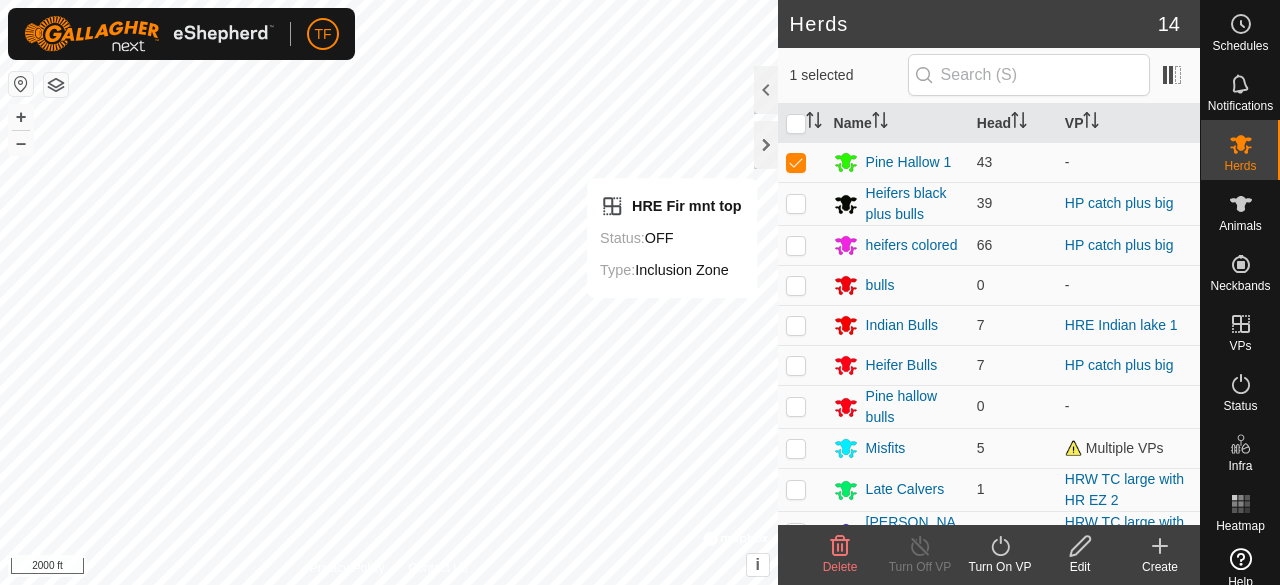 click 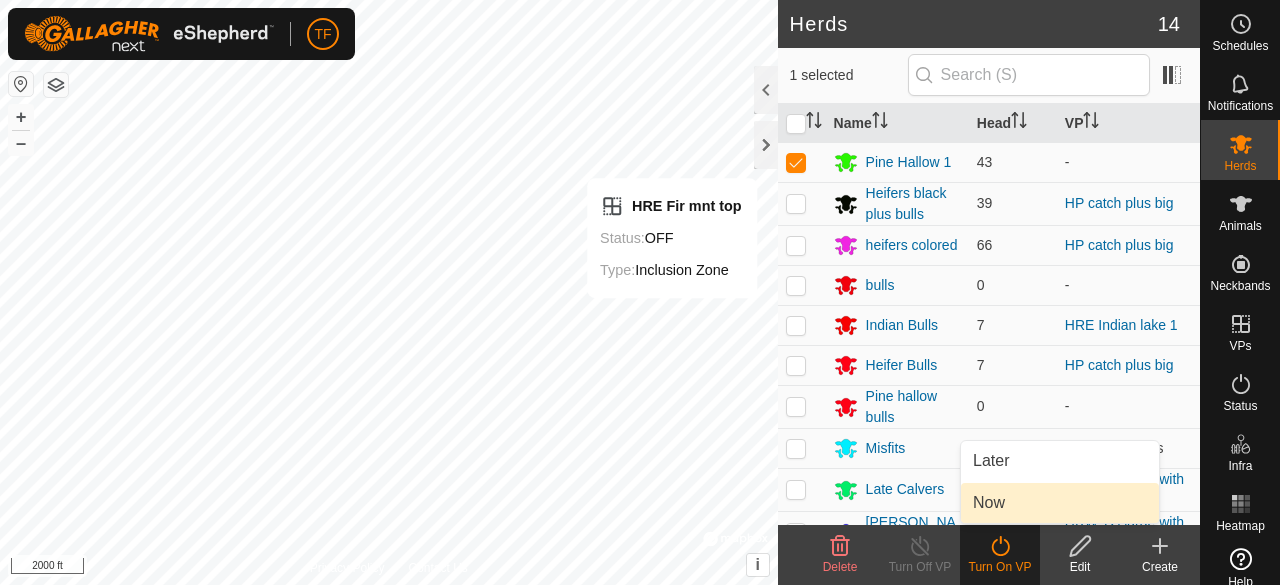 click on "Now" at bounding box center [1060, 503] 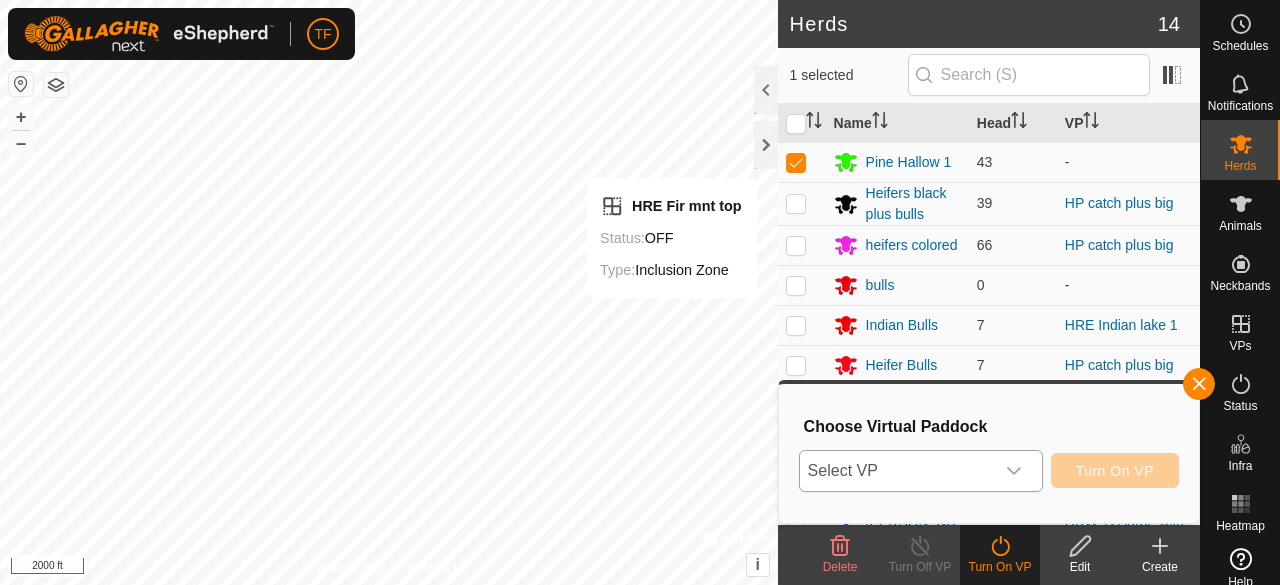click 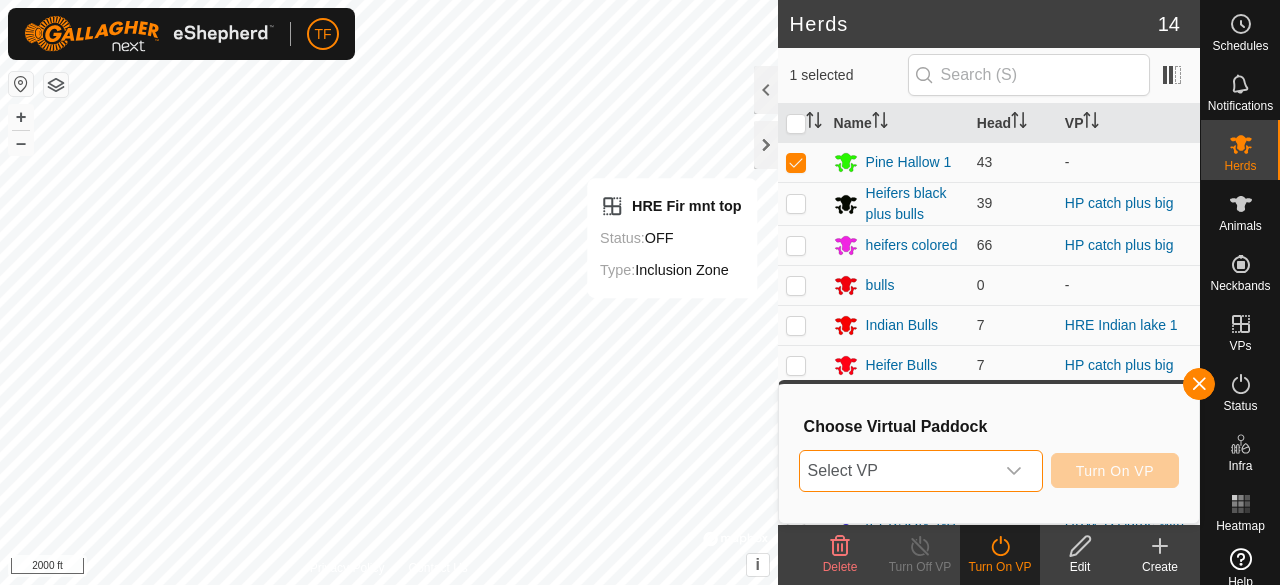 click 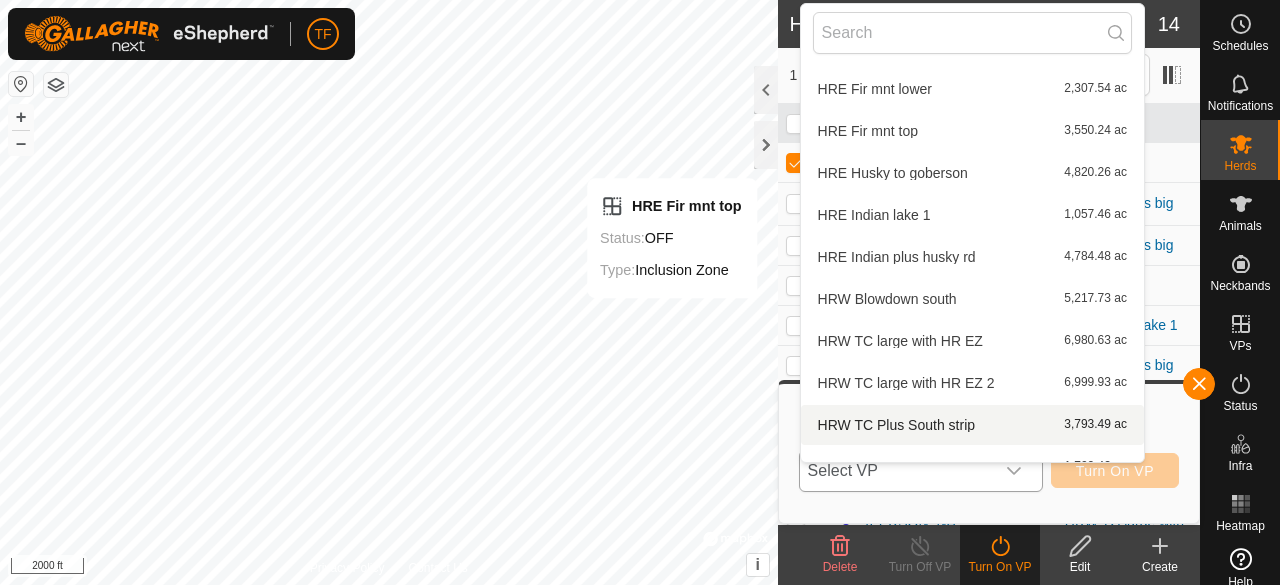 scroll, scrollTop: 722, scrollLeft: 0, axis: vertical 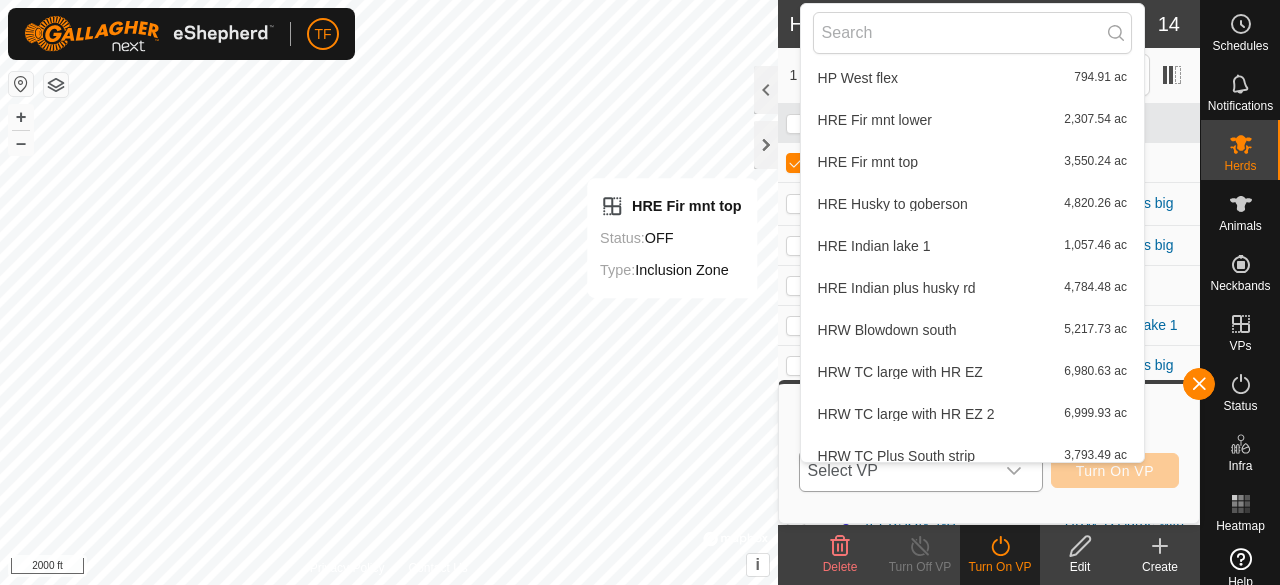 click on "HRE Fir mnt top  3,550.24 ac" at bounding box center (972, 162) 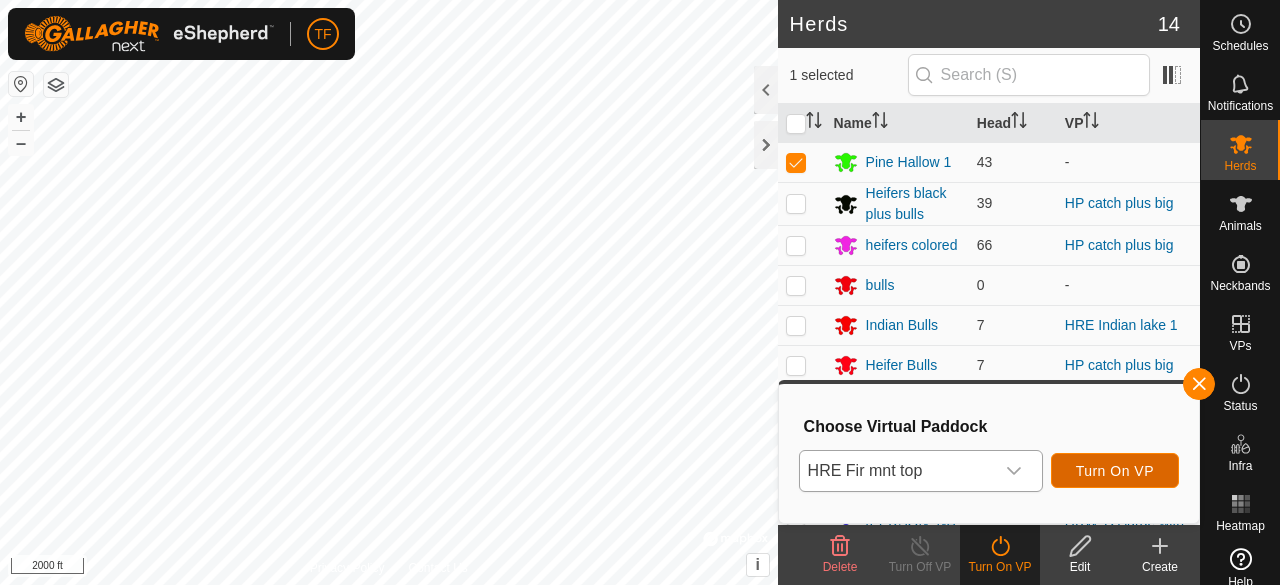 click on "Turn On VP" at bounding box center (1115, 471) 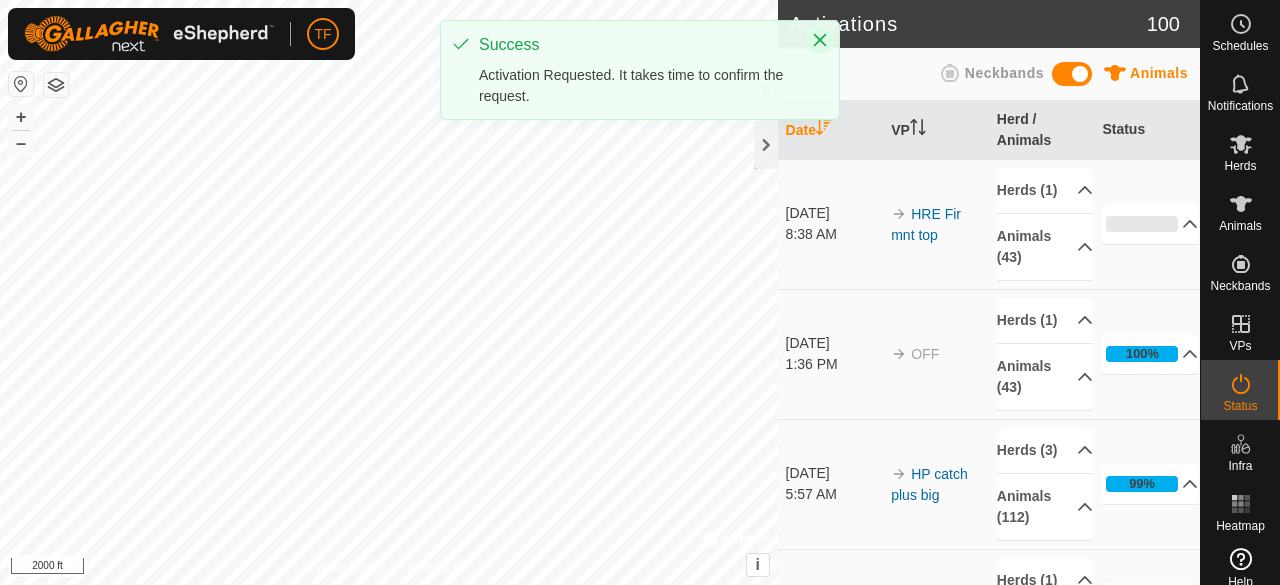 click 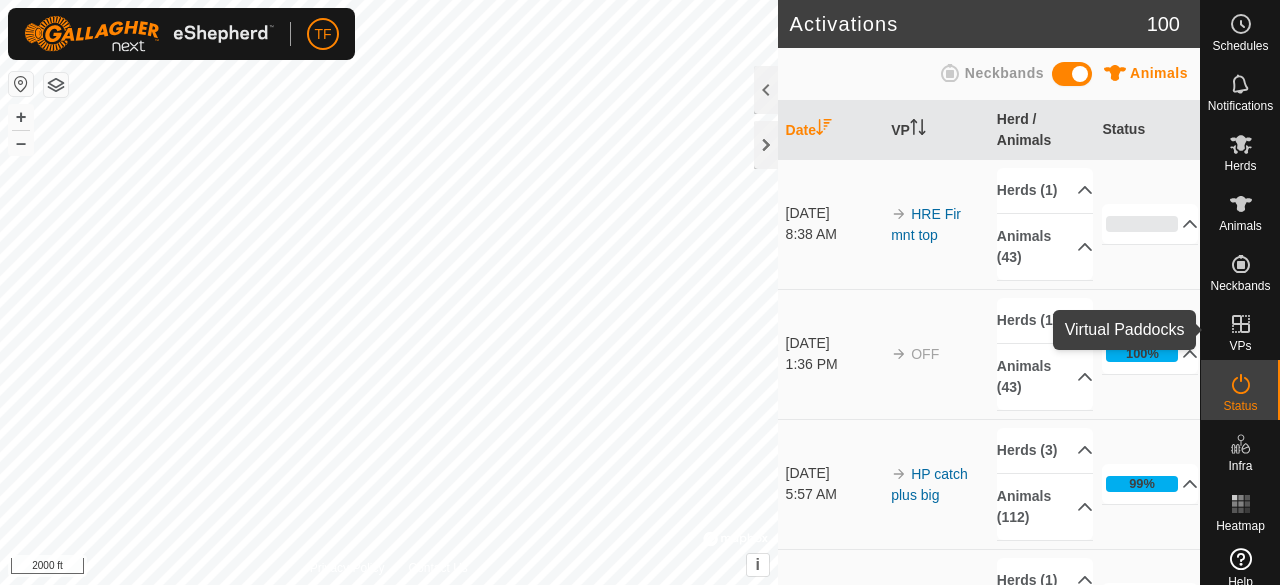 click on "VPs" at bounding box center [1240, 346] 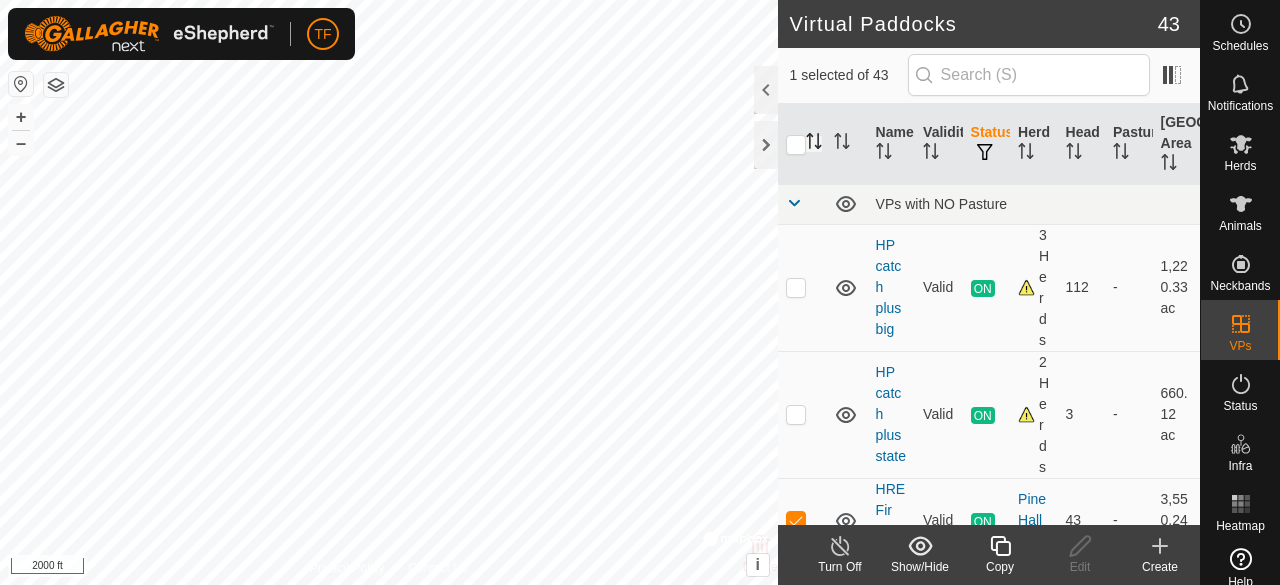 click 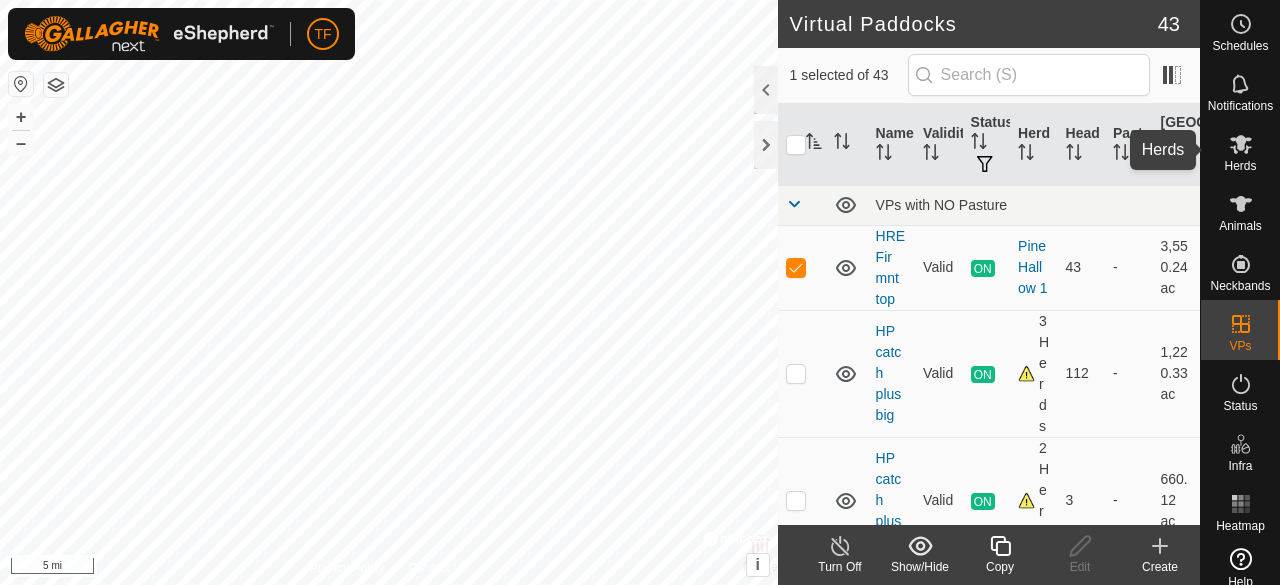 click 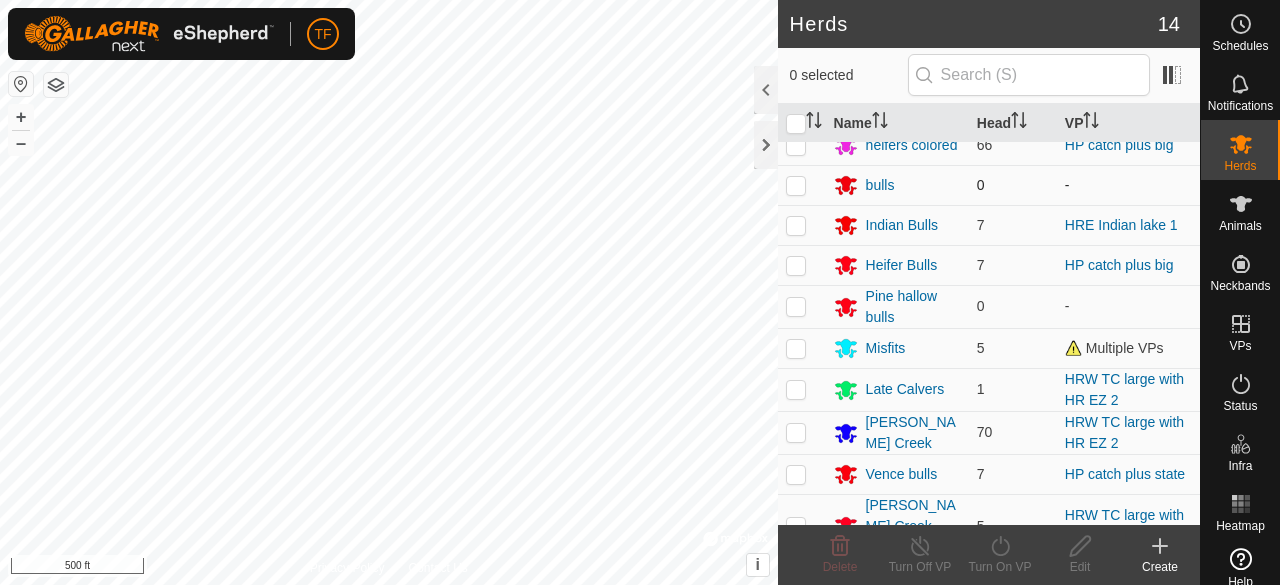 scroll, scrollTop: 197, scrollLeft: 0, axis: vertical 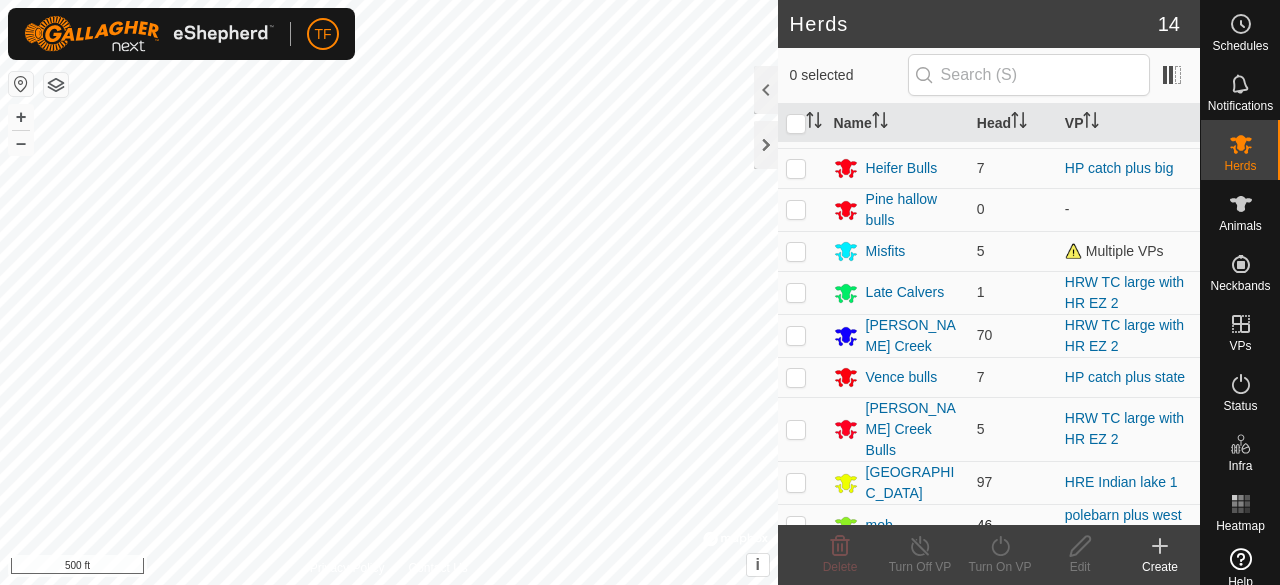 click at bounding box center (796, 525) 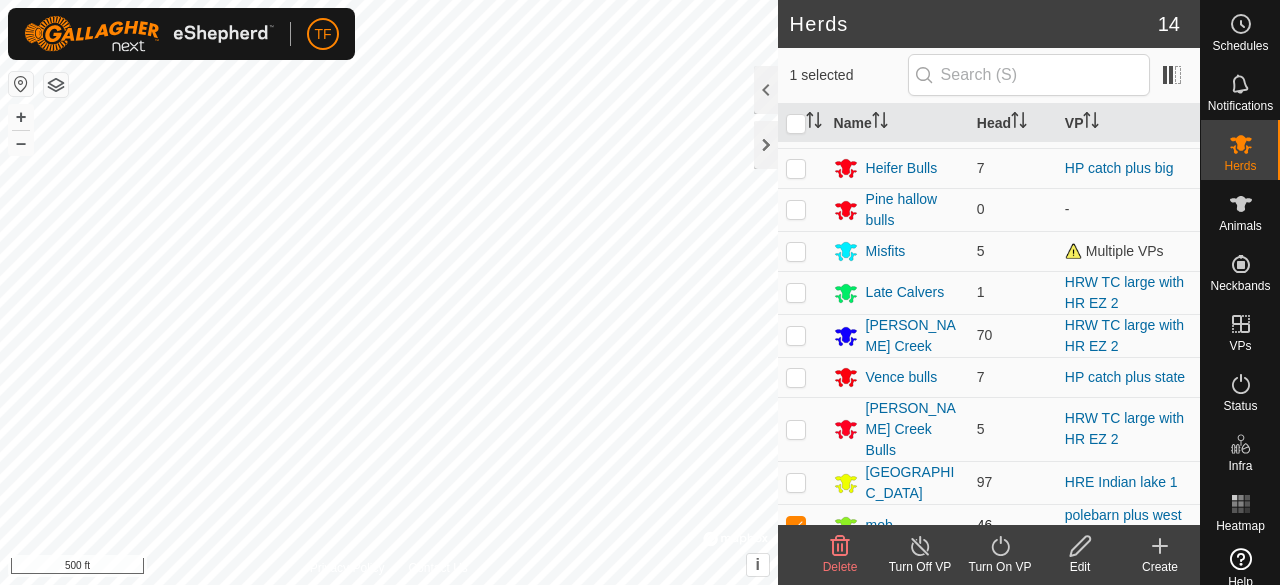 click at bounding box center (796, 525) 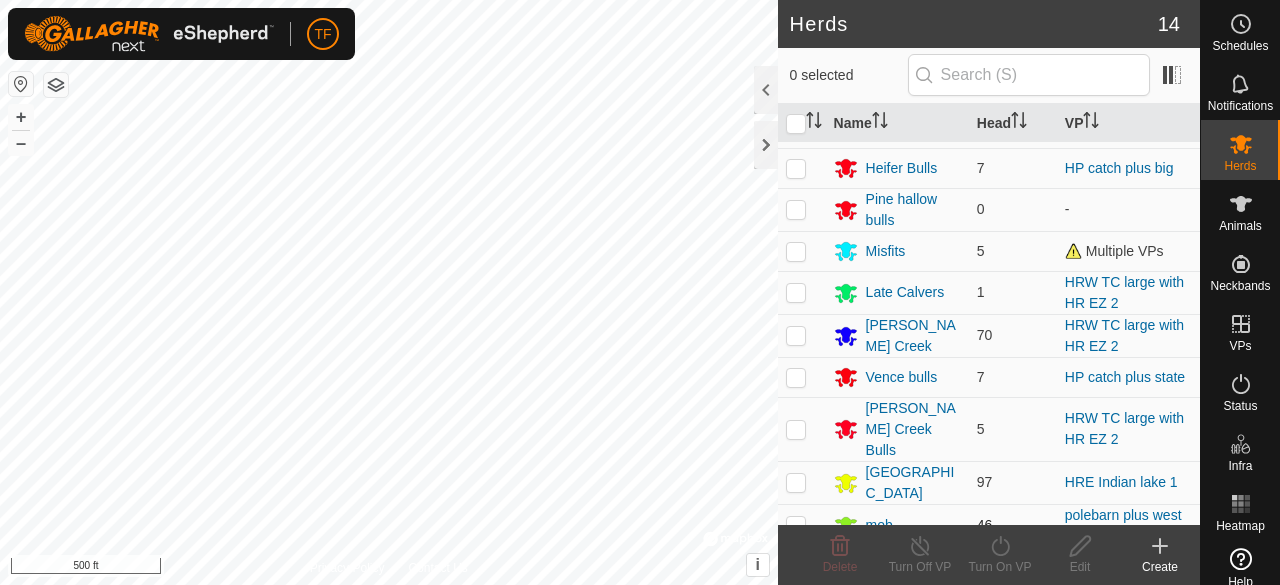 click at bounding box center [796, 525] 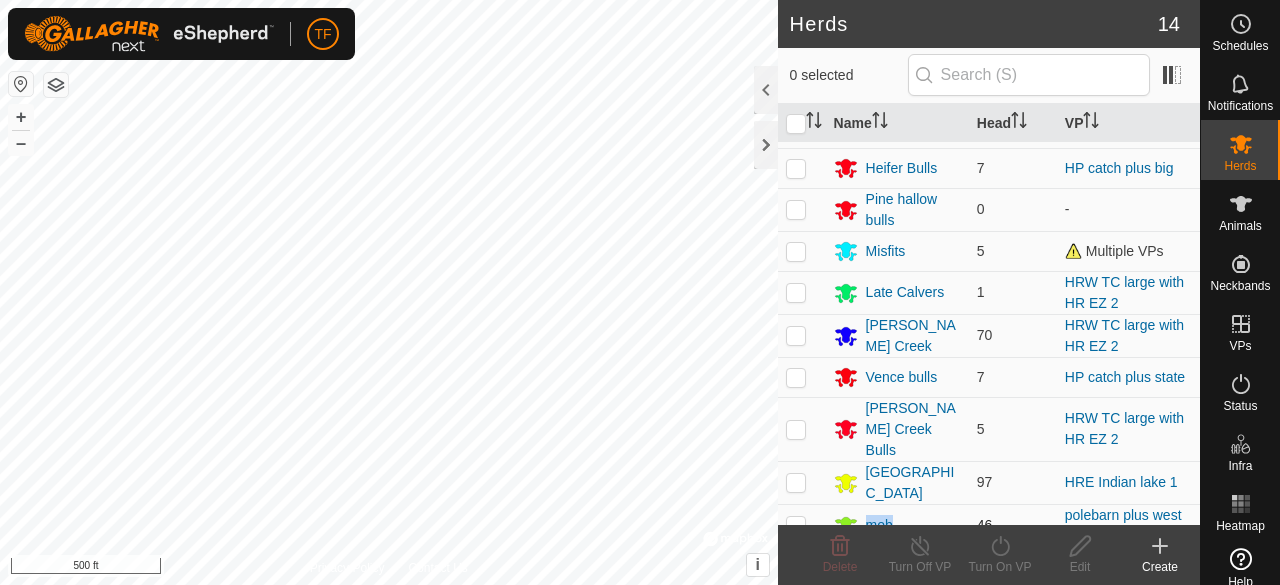 click at bounding box center [796, 525] 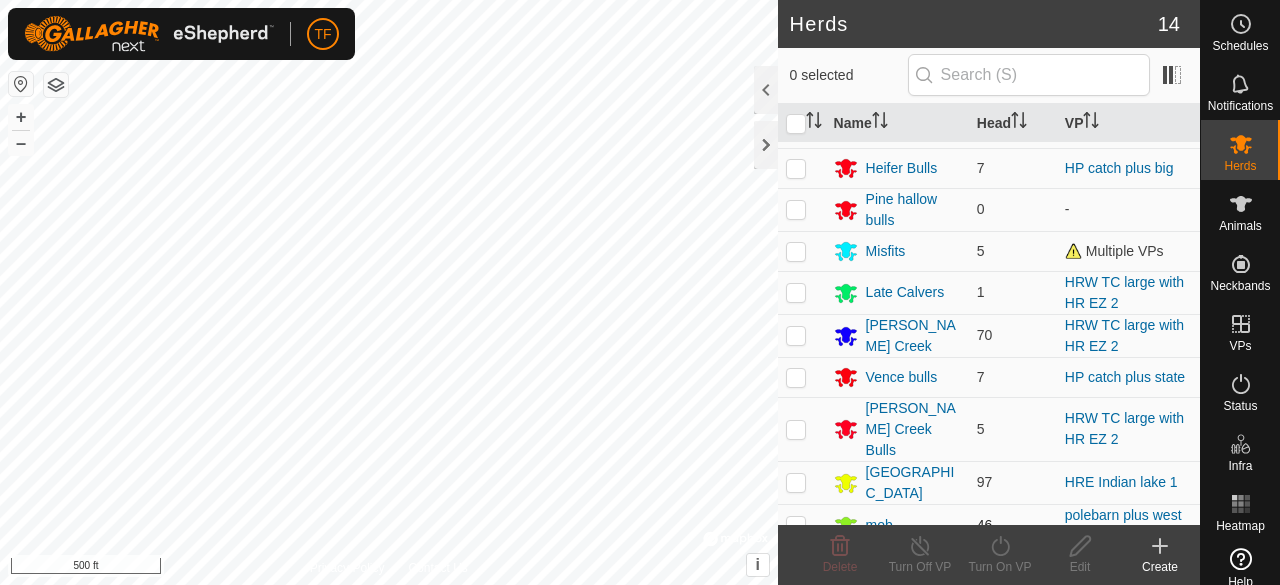 click at bounding box center (796, 525) 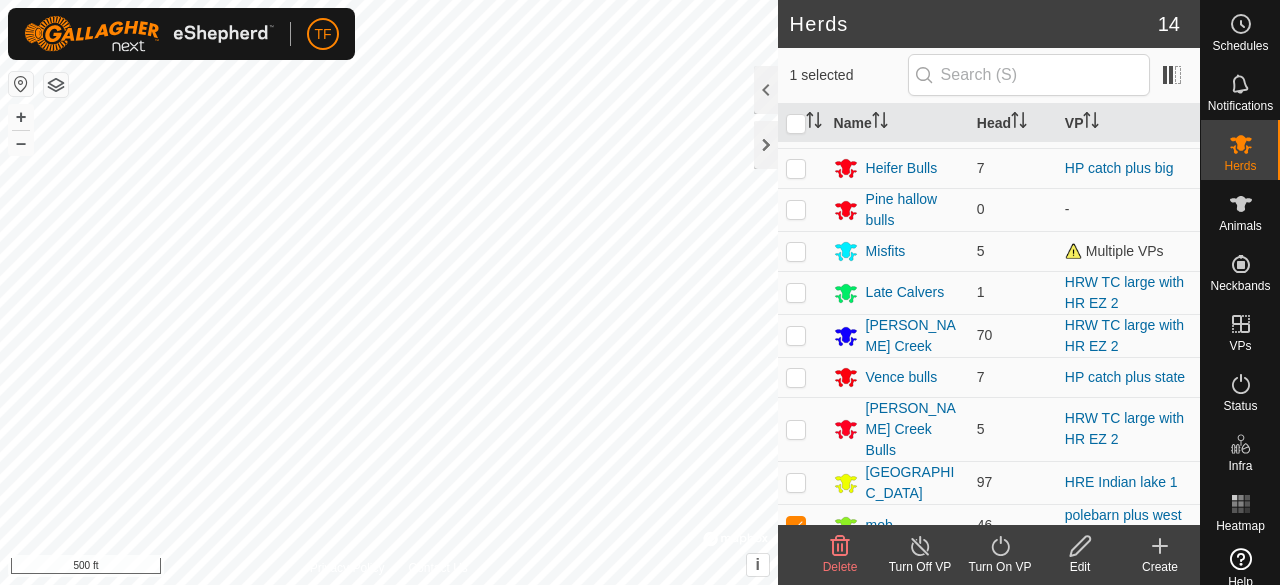 click 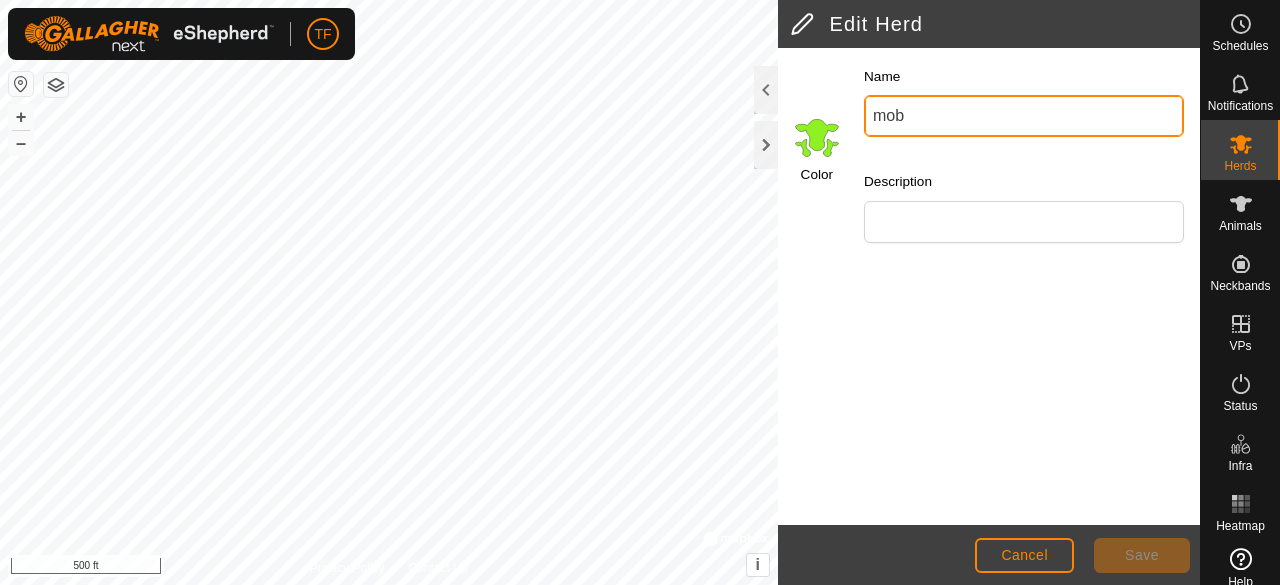 click on "mob" at bounding box center [1024, 116] 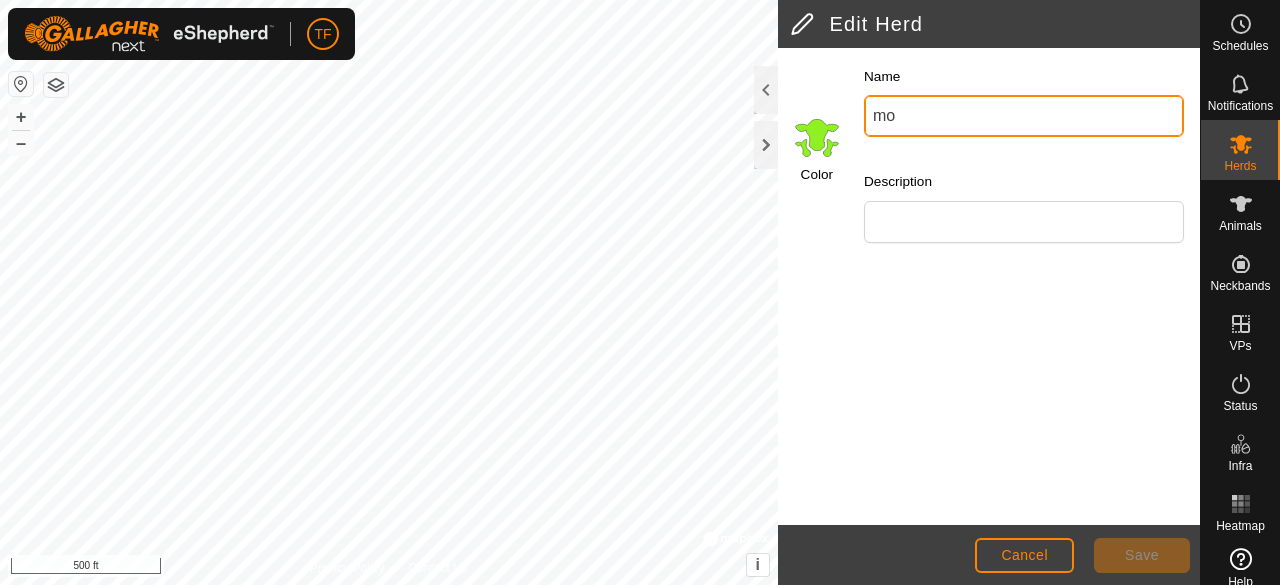 type on "m" 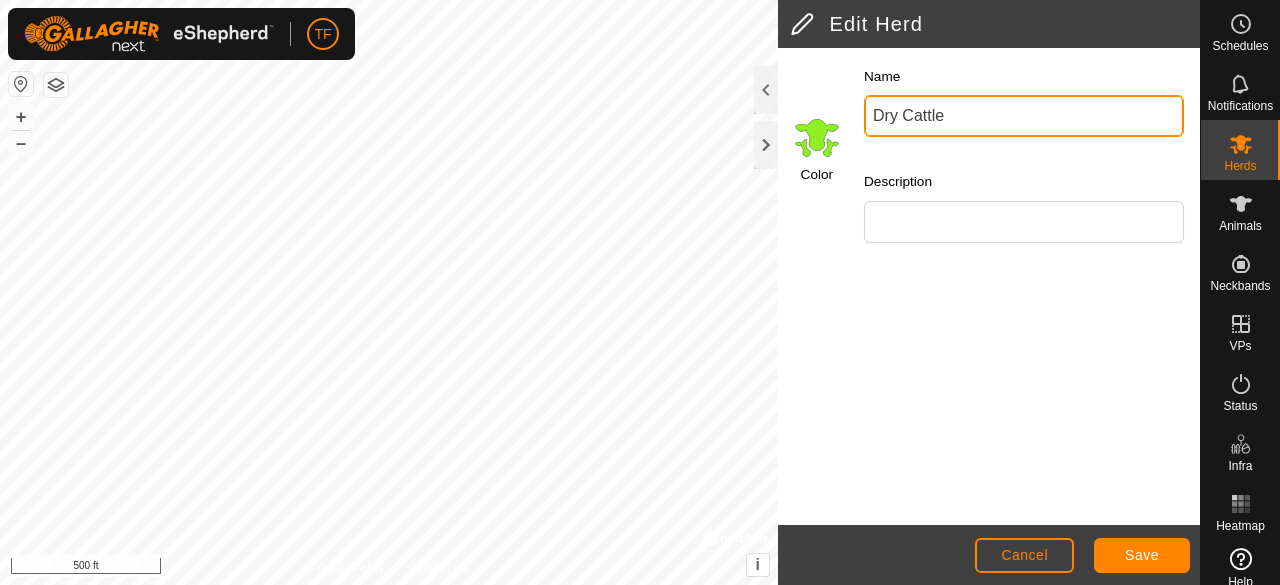 type on "Dry Cattle" 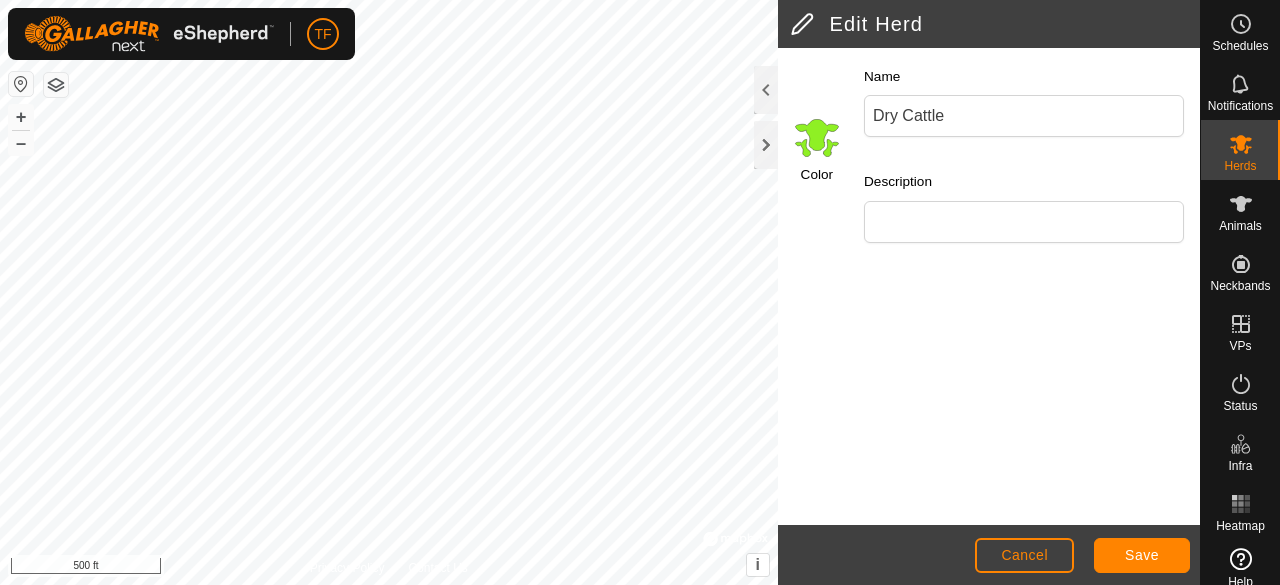 click 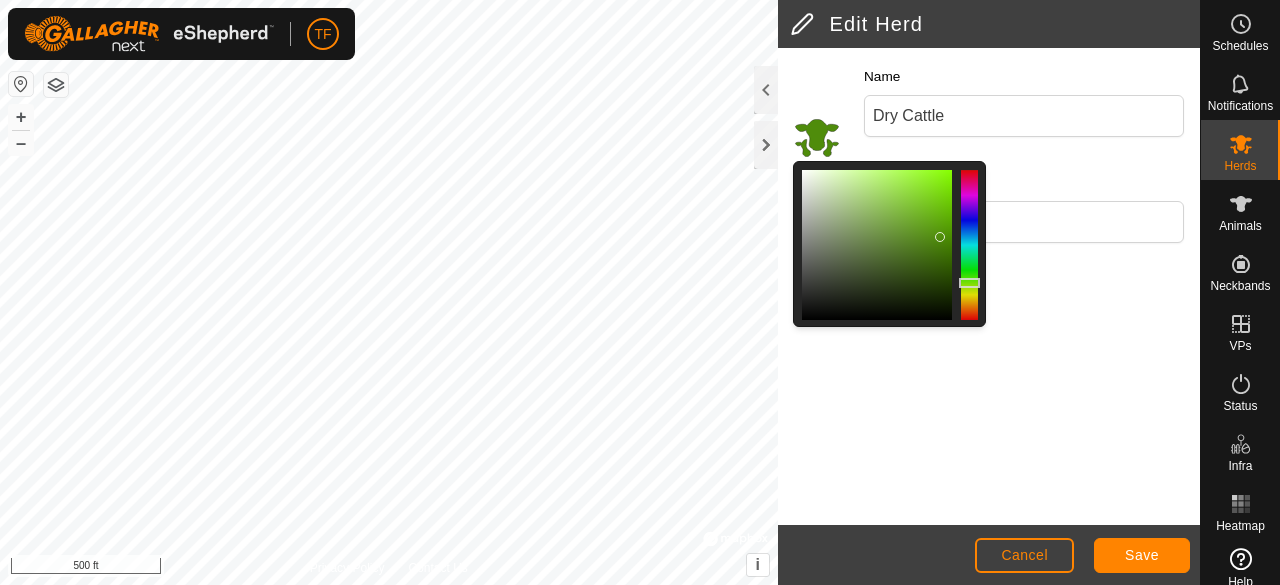 drag, startPoint x: 926, startPoint y: 177, endPoint x: 940, endPoint y: 235, distance: 59.665737 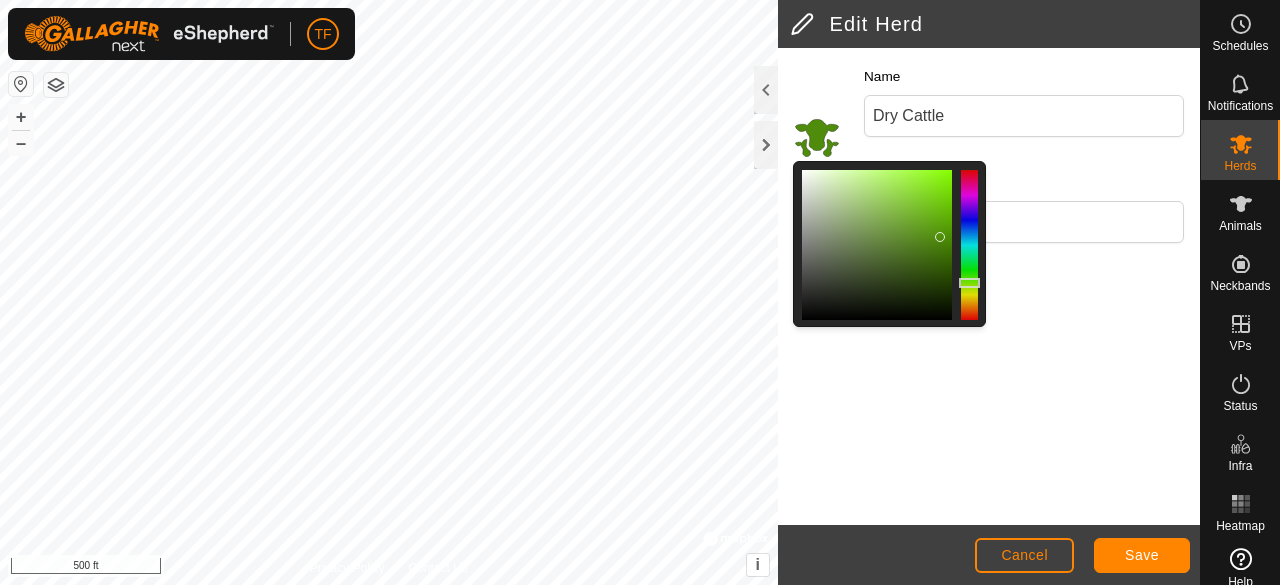 click 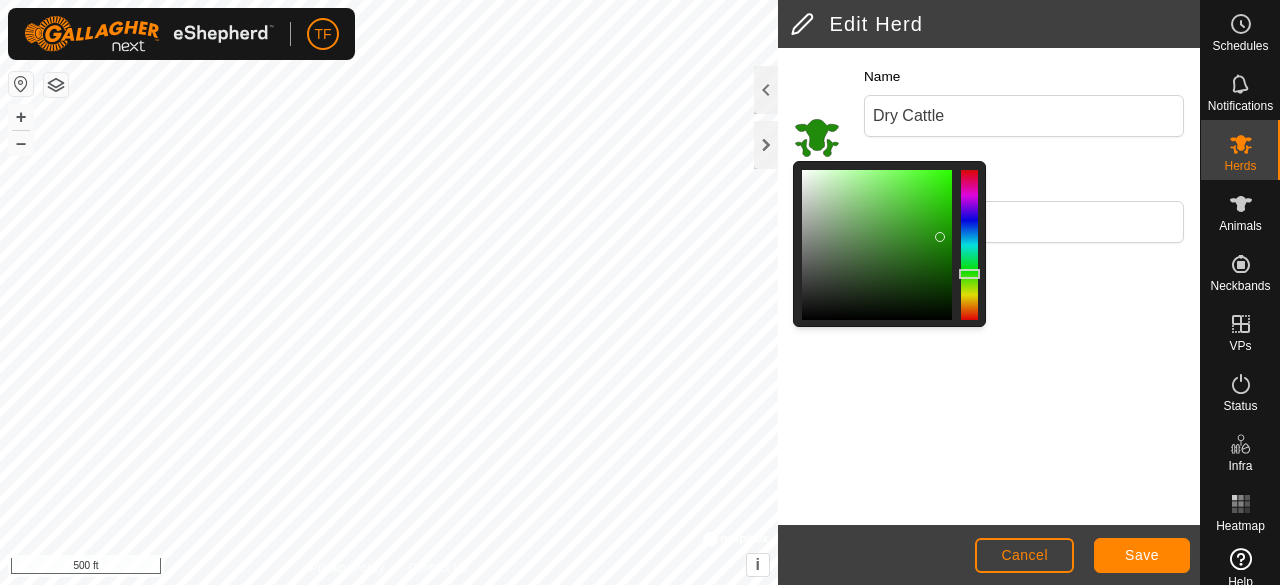 click 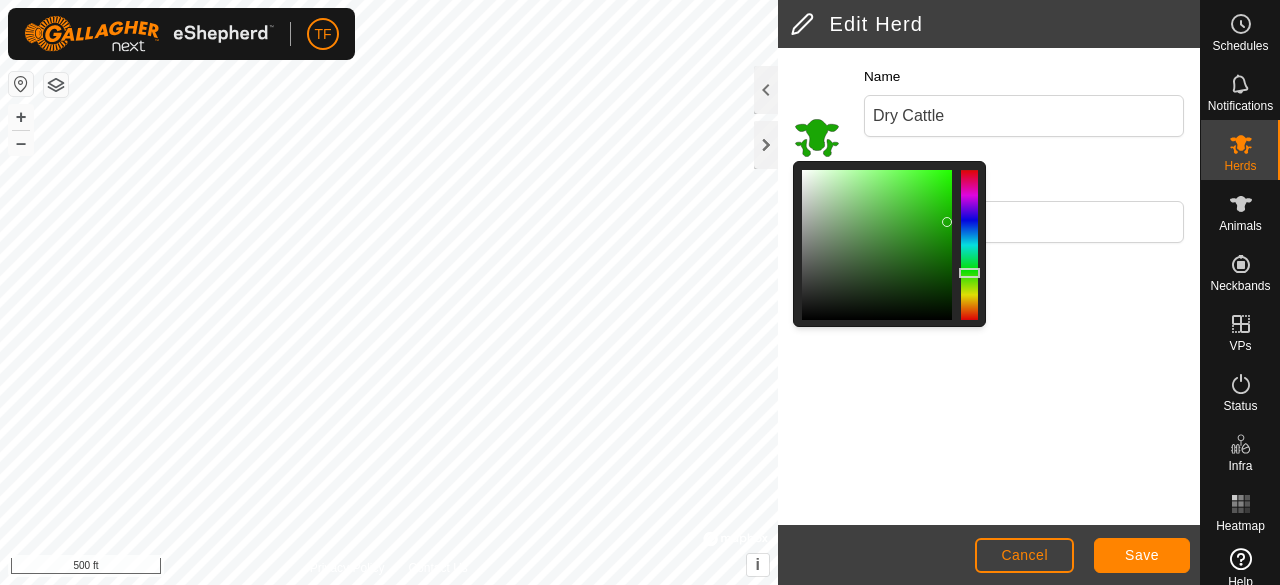 drag, startPoint x: 940, startPoint y: 234, endPoint x: 948, endPoint y: 221, distance: 15.264338 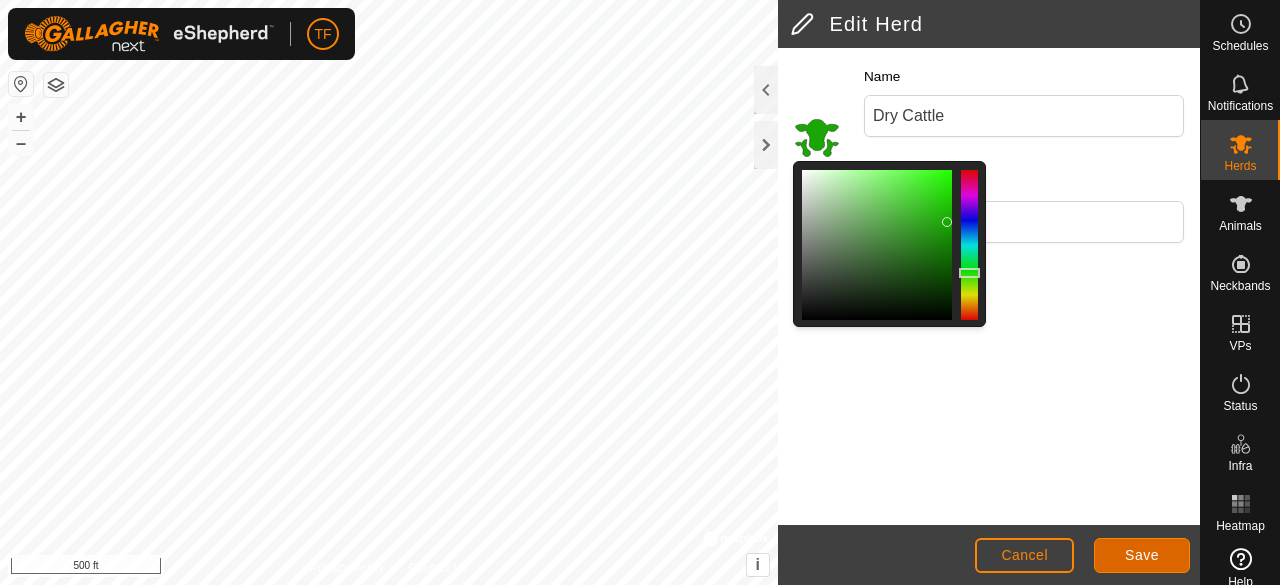 click on "Save" 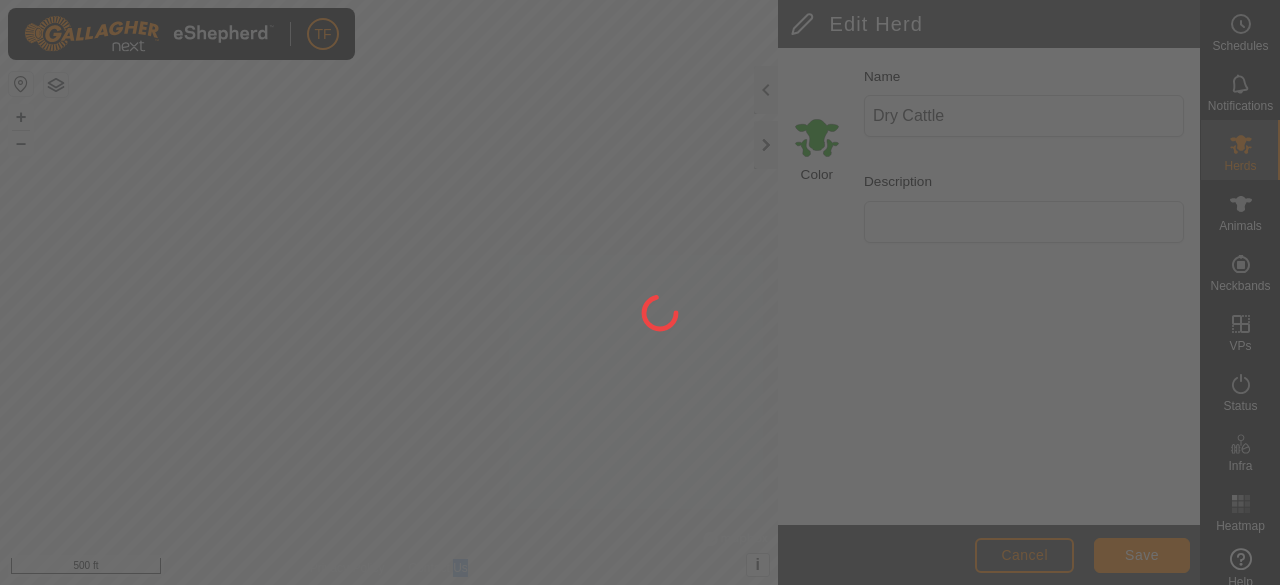click 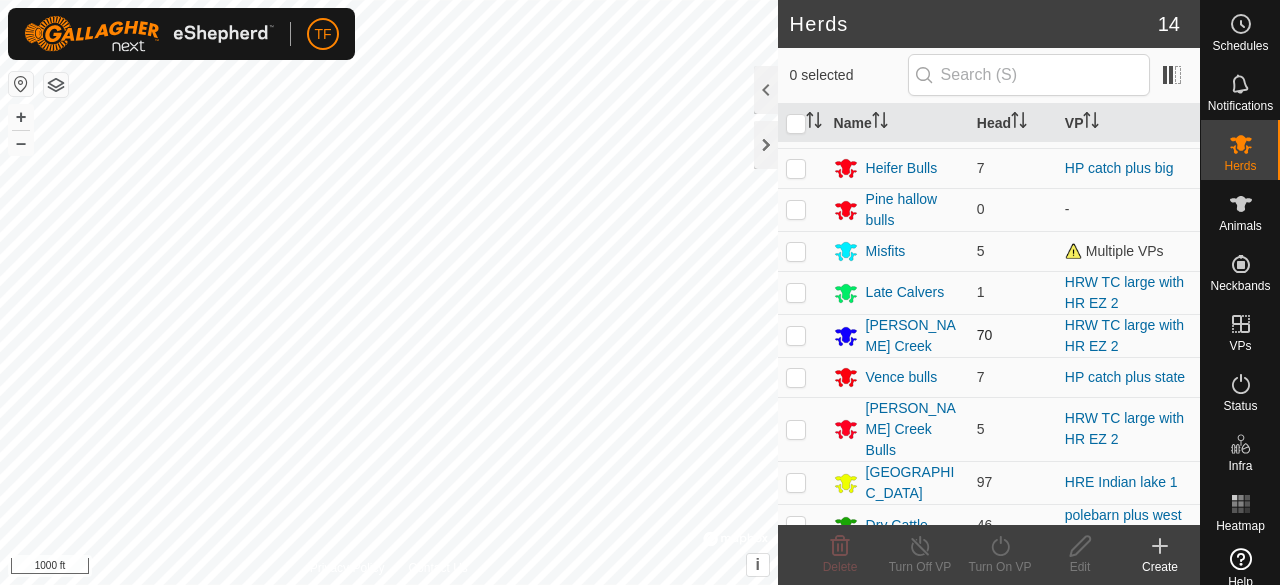 scroll, scrollTop: 0, scrollLeft: 0, axis: both 